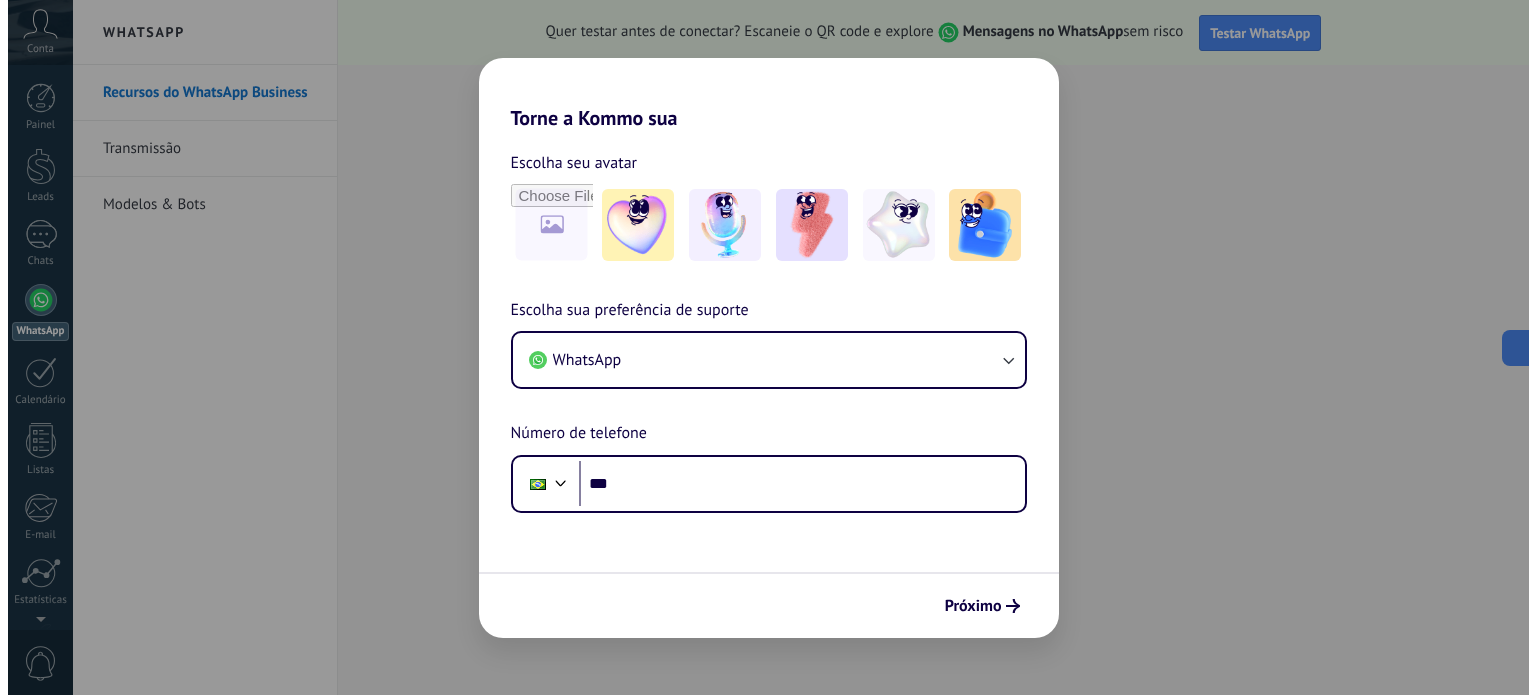 scroll, scrollTop: 0, scrollLeft: 0, axis: both 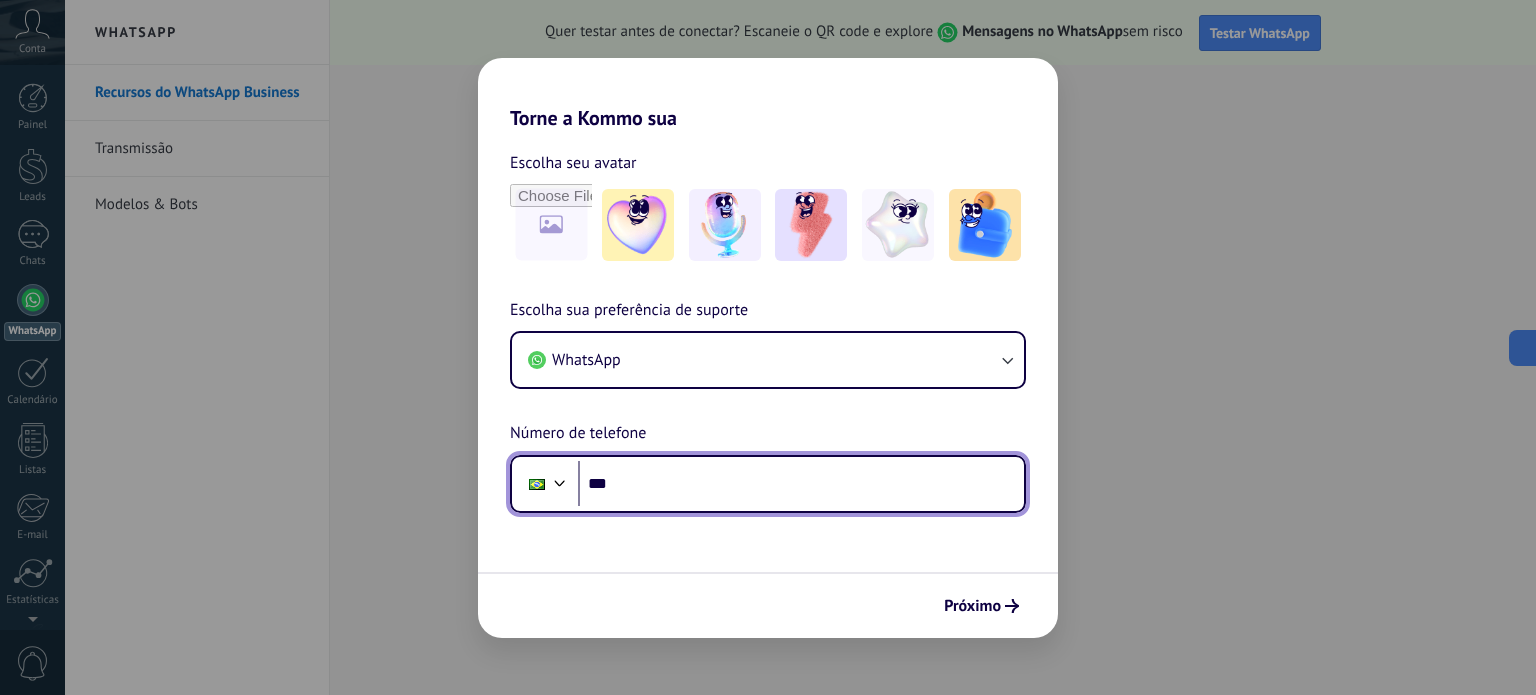 click on "***" at bounding box center (801, 484) 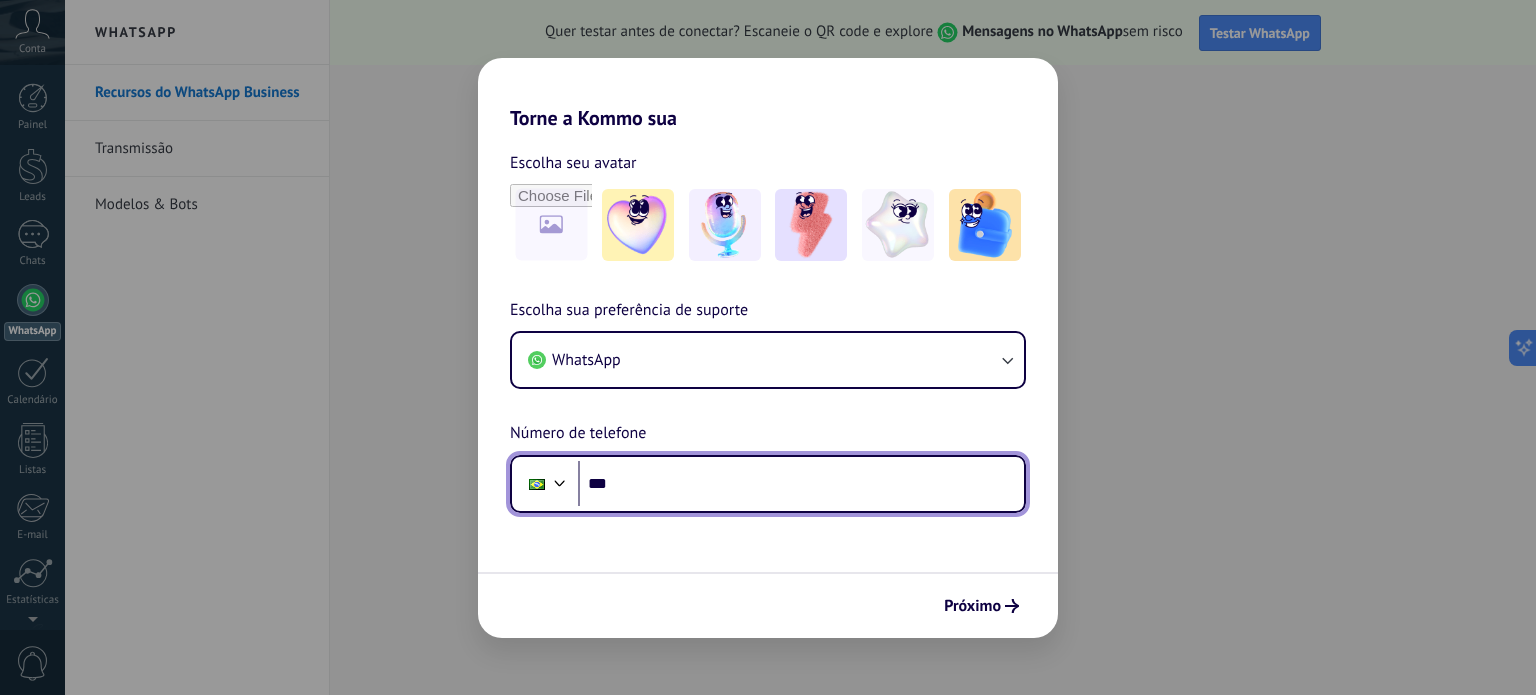 paste on "**********" 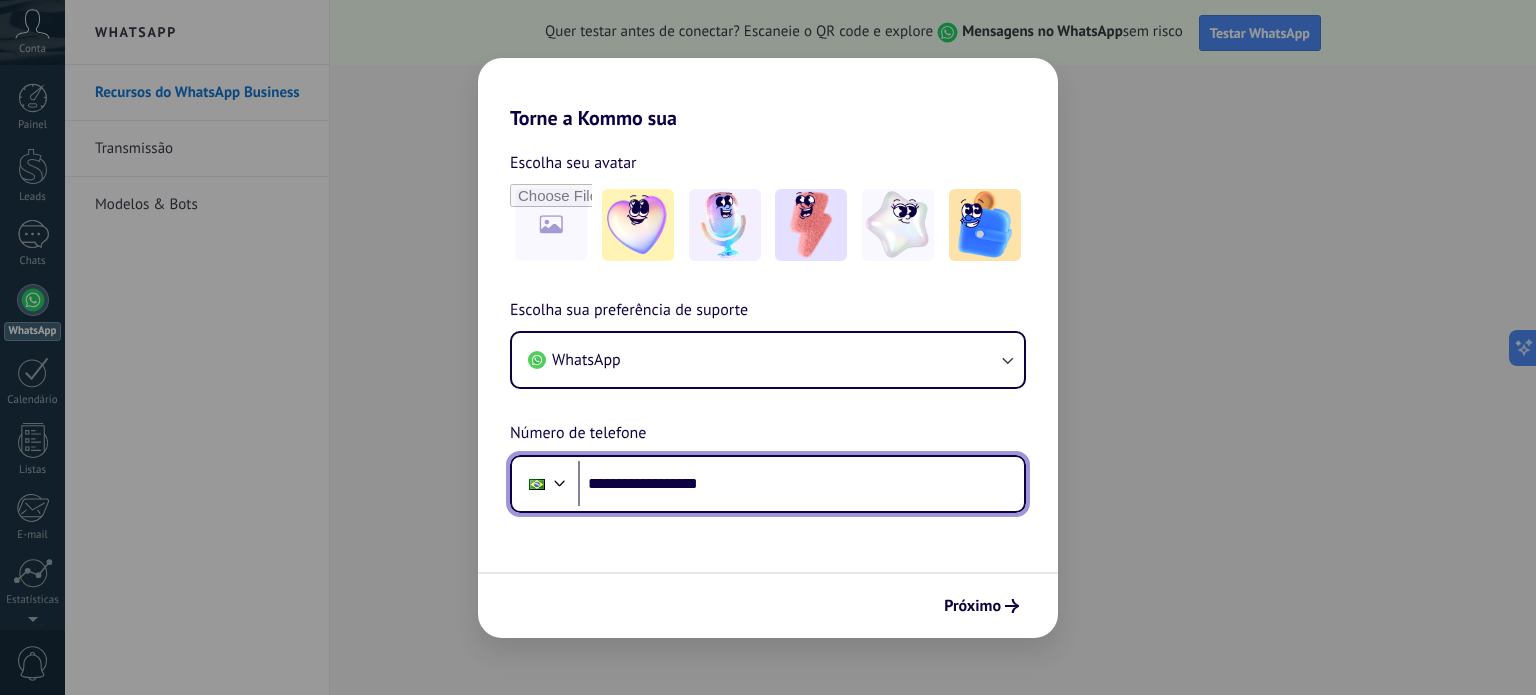 type on "**********" 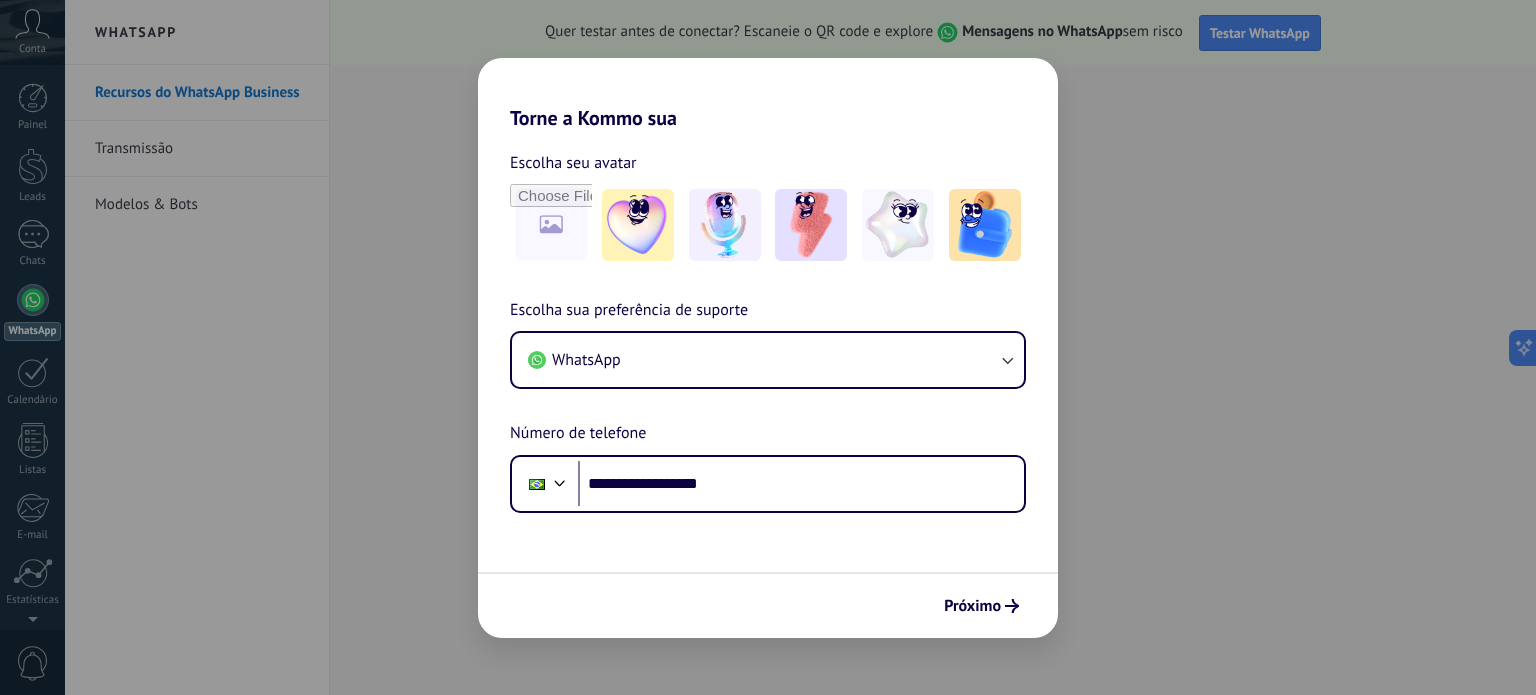 scroll, scrollTop: 0, scrollLeft: 0, axis: both 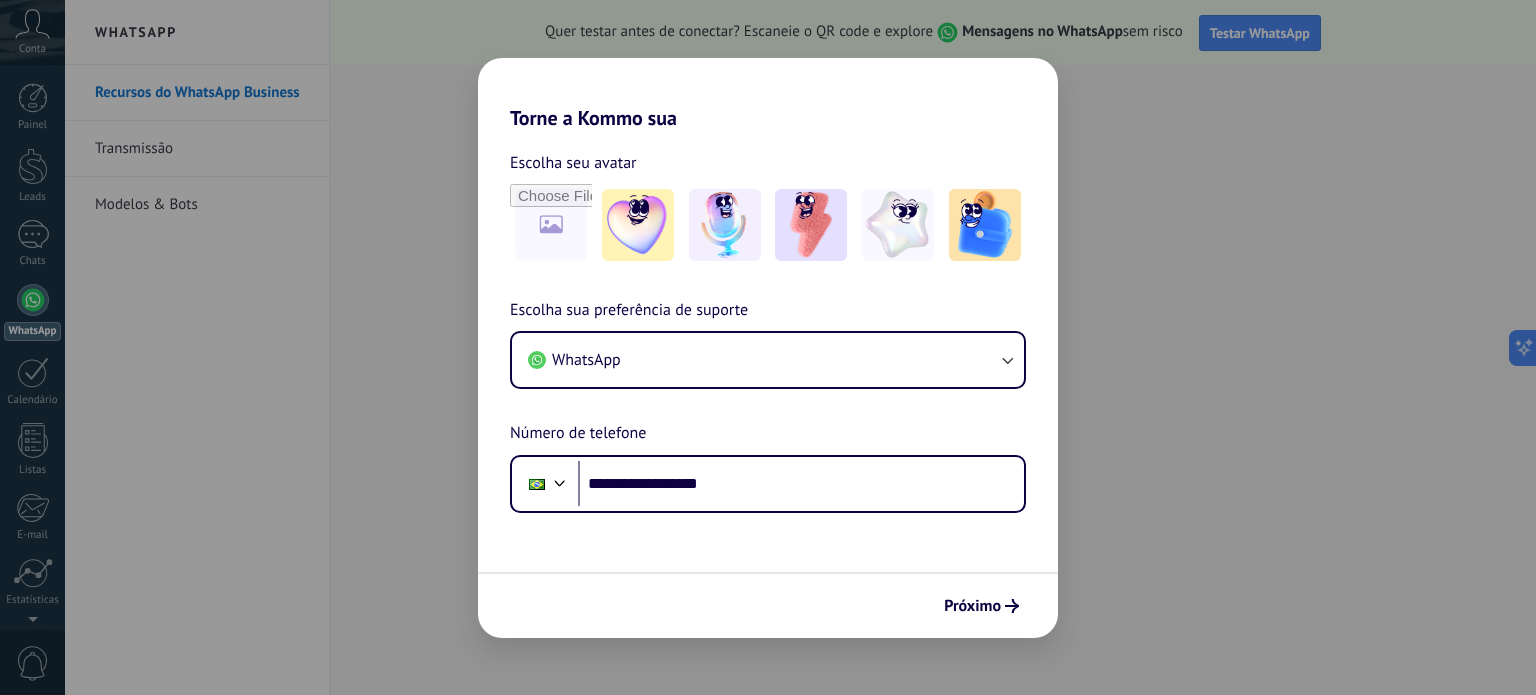 click on "Próximo" at bounding box center (768, 605) 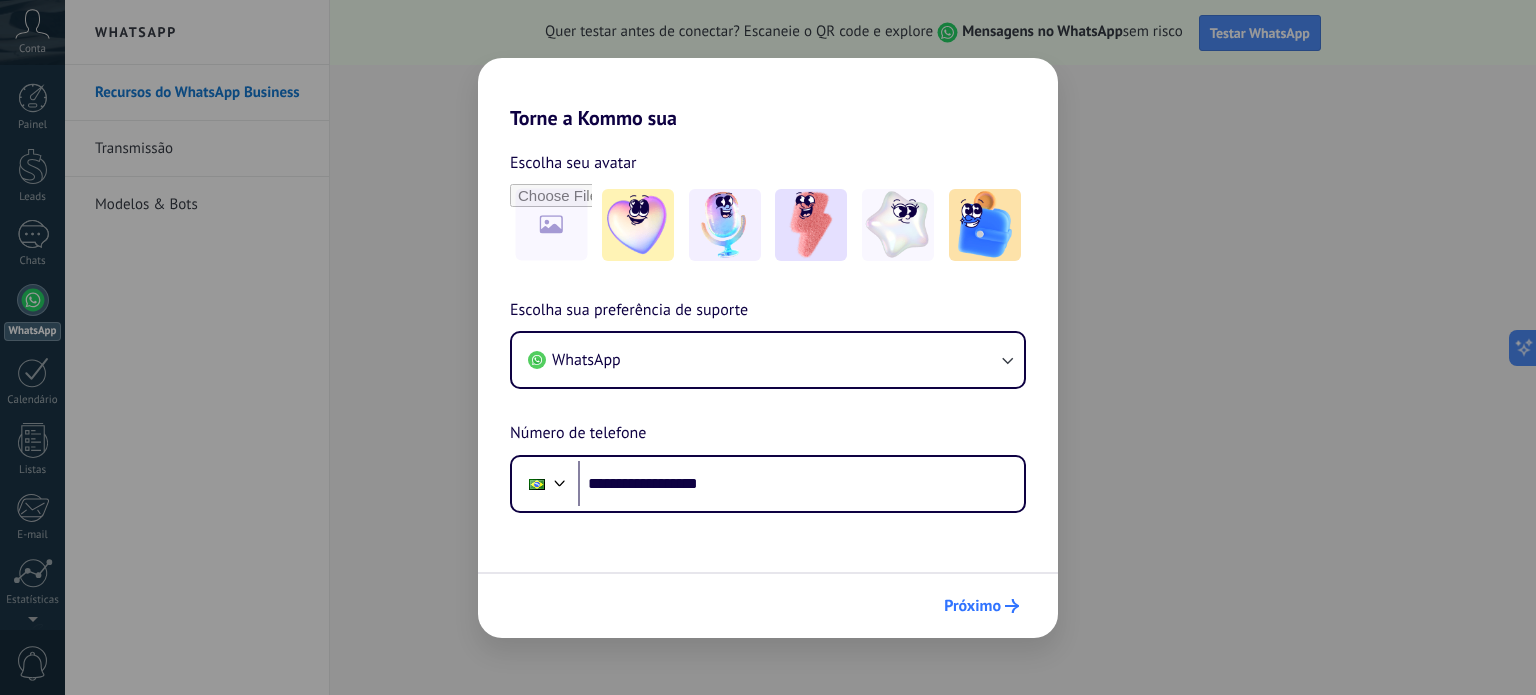 click on "Próximo" at bounding box center (972, 606) 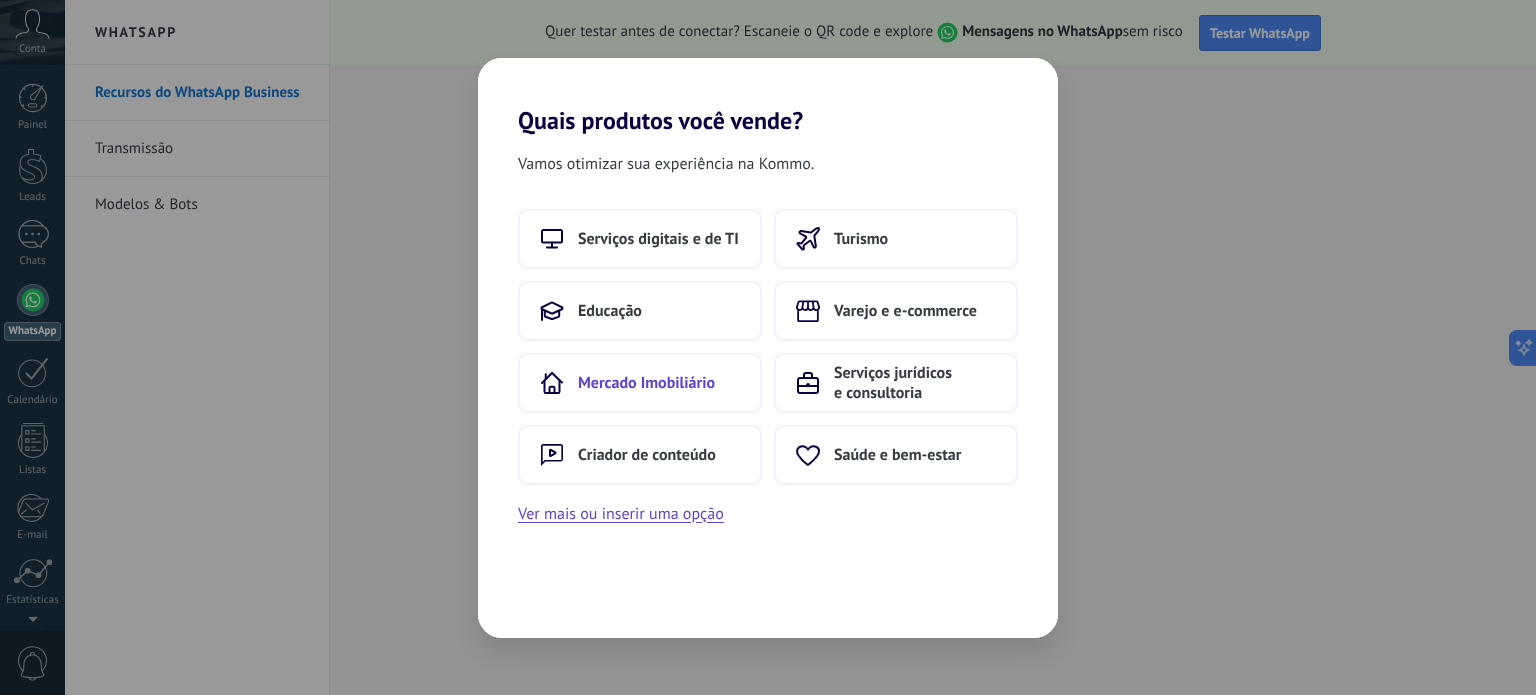 click on "Mercado Imobiliário" at bounding box center [658, 239] 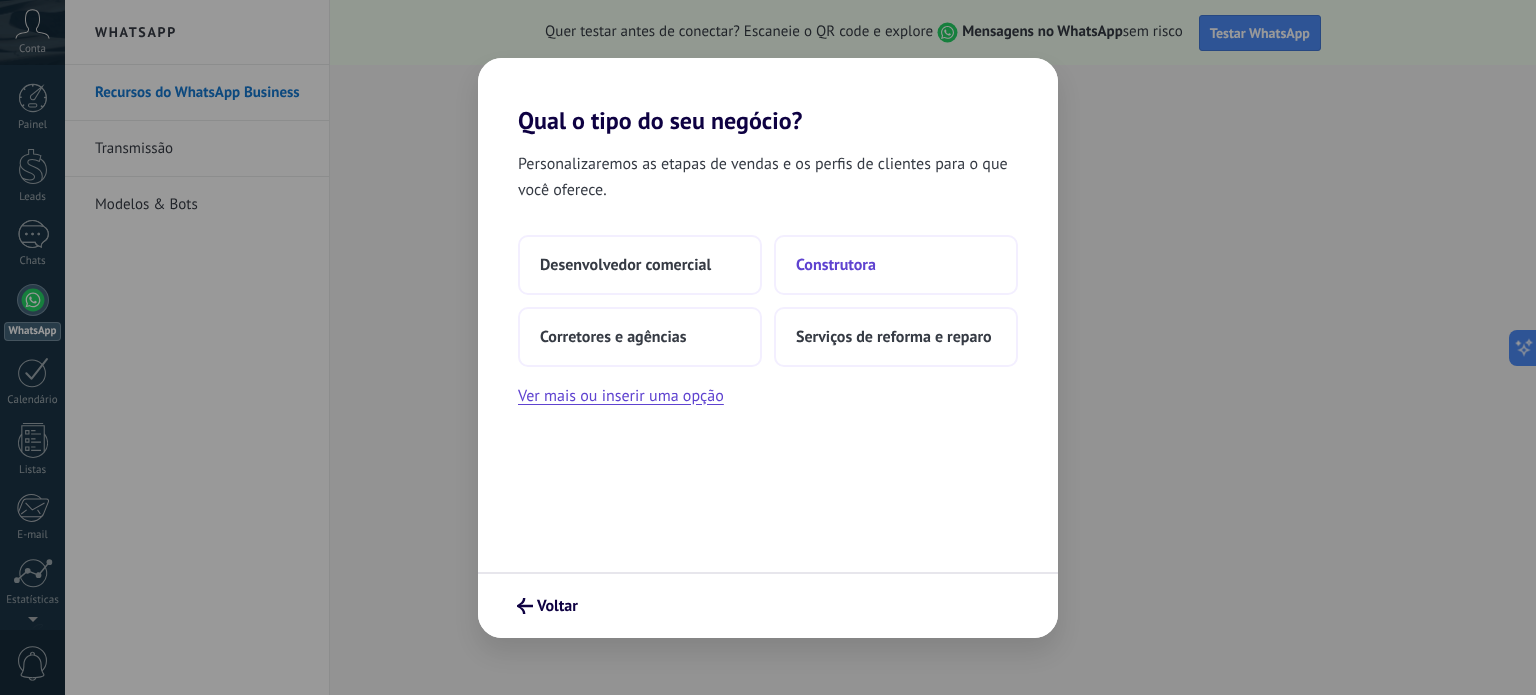 click on "Construtora" at bounding box center (896, 265) 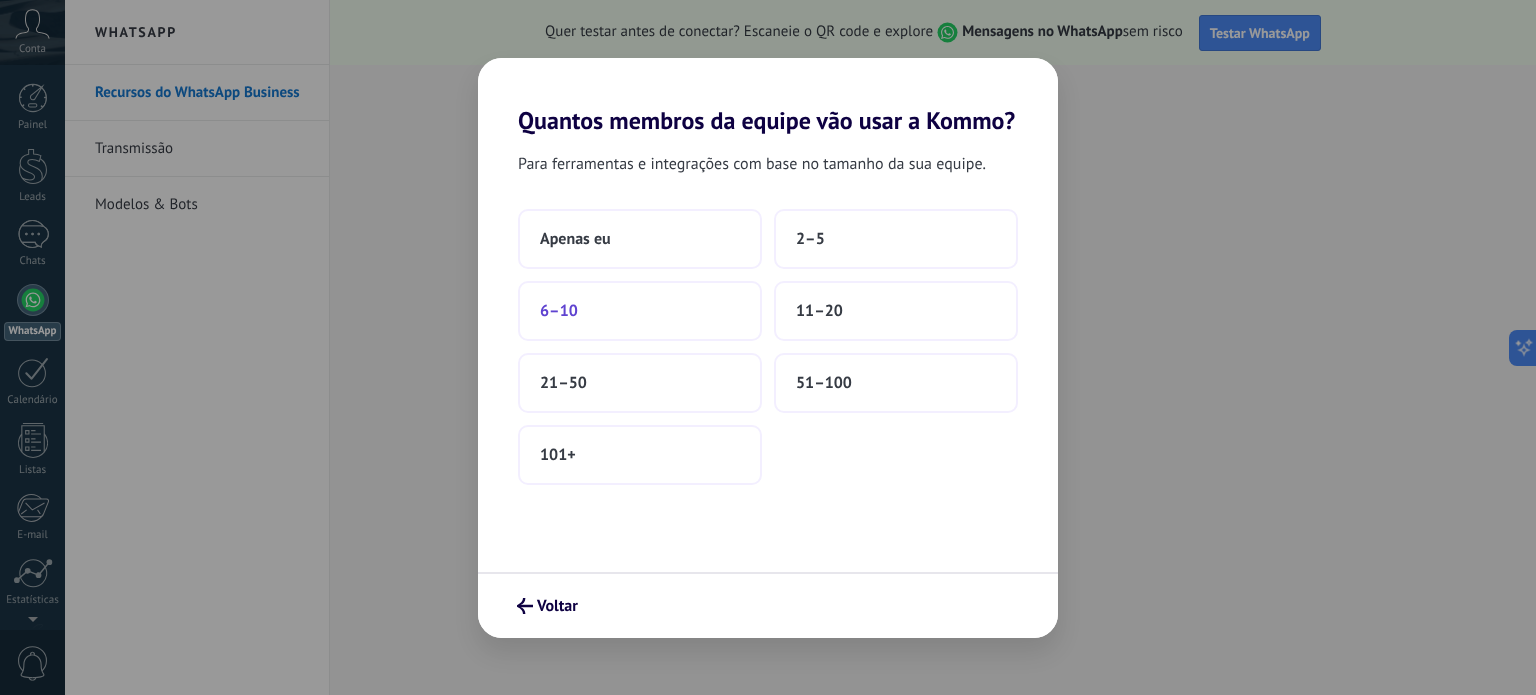 click on "6–10" at bounding box center (640, 311) 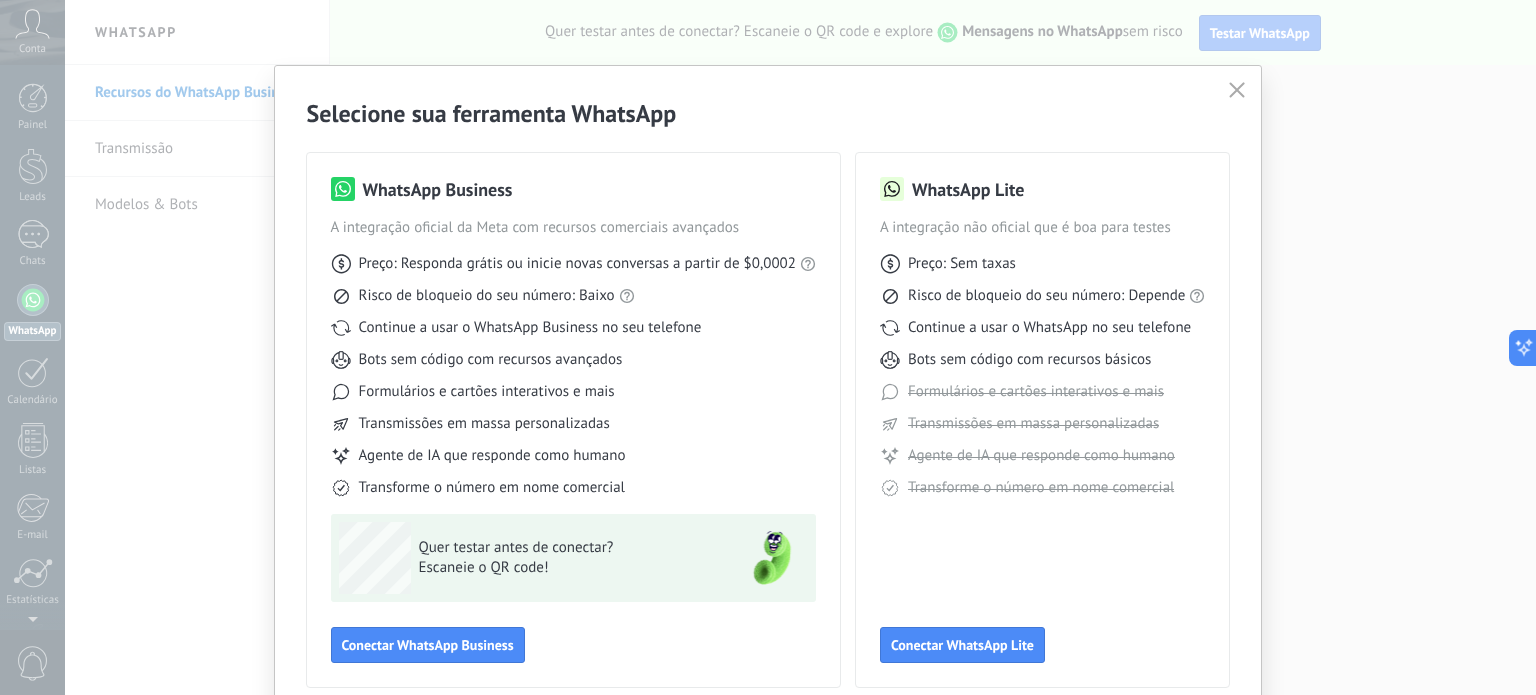 click at bounding box center (1237, 90) 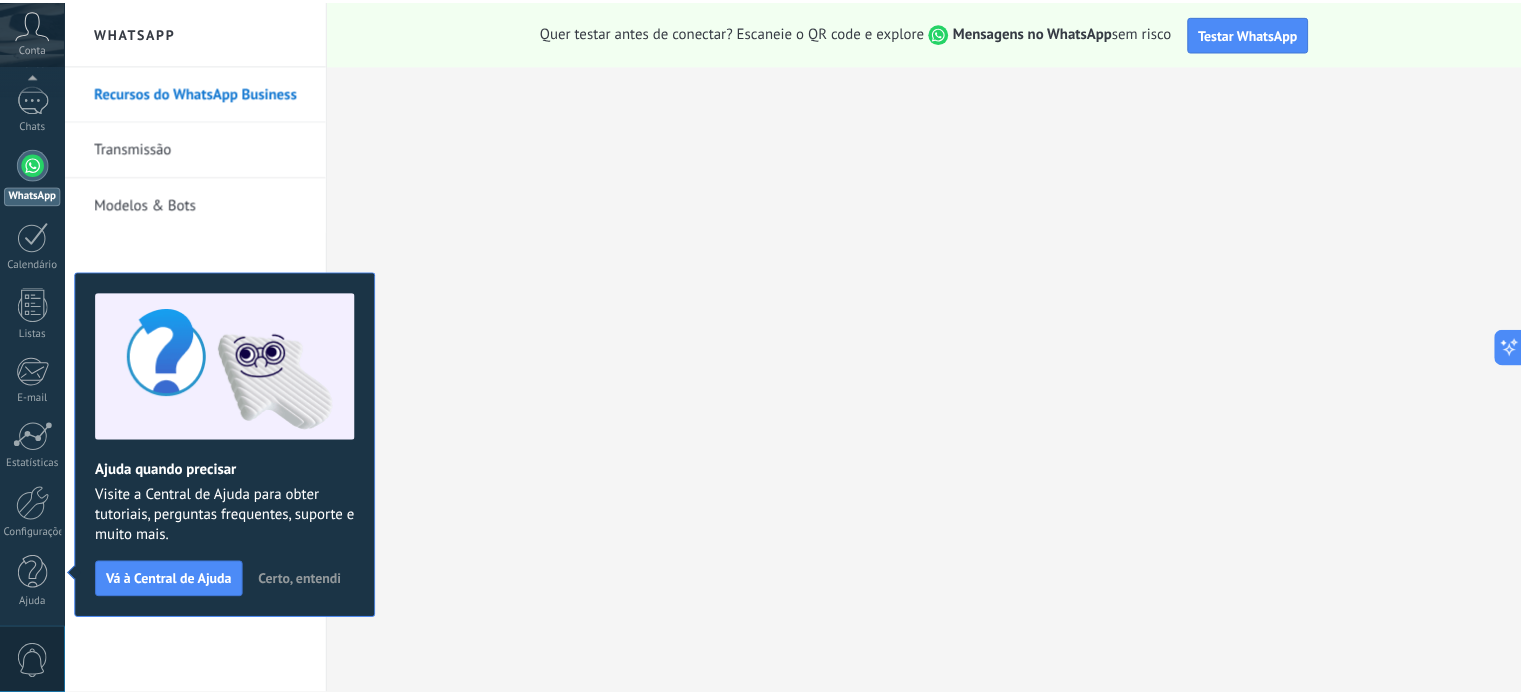 scroll, scrollTop: 0, scrollLeft: 0, axis: both 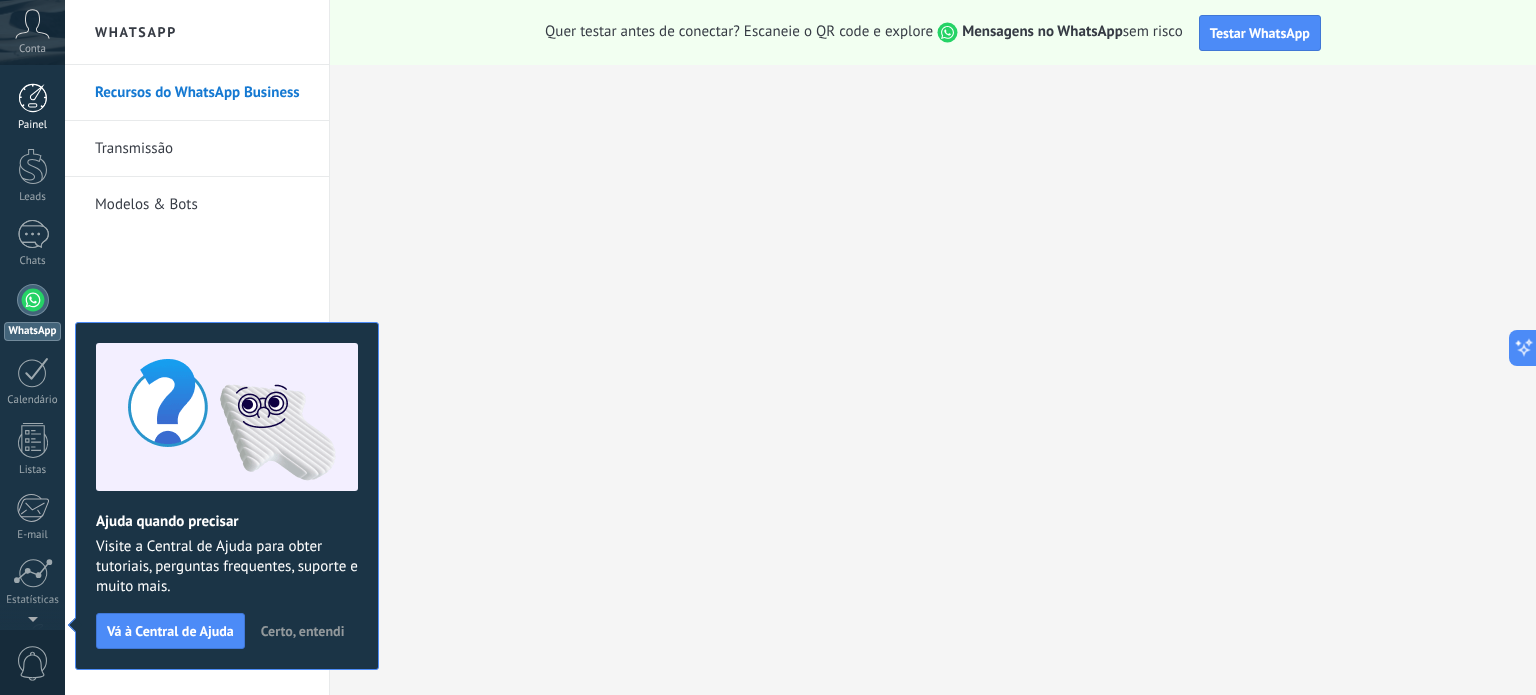 click at bounding box center [33, 98] 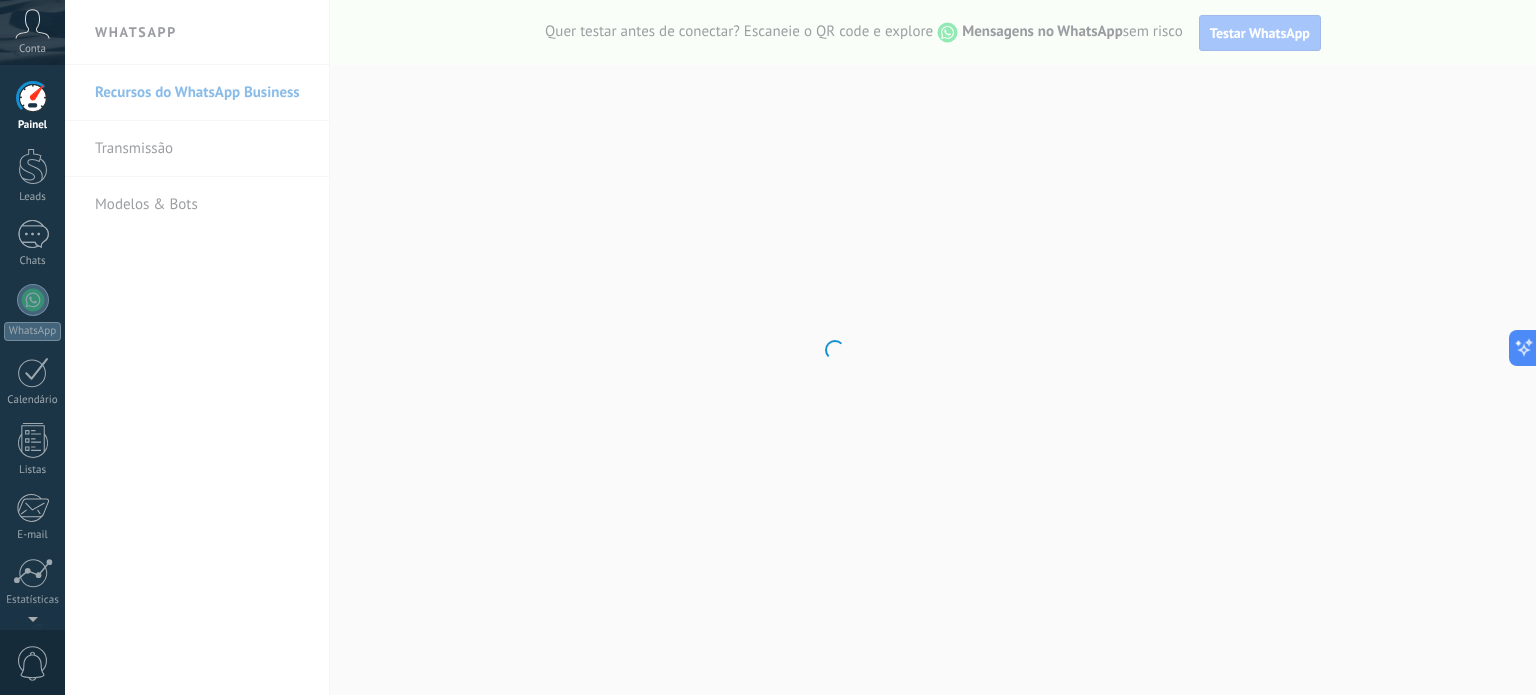 click on "Painel
Leads
Chats
WhatsApp
Clientes" at bounding box center [32, 425] 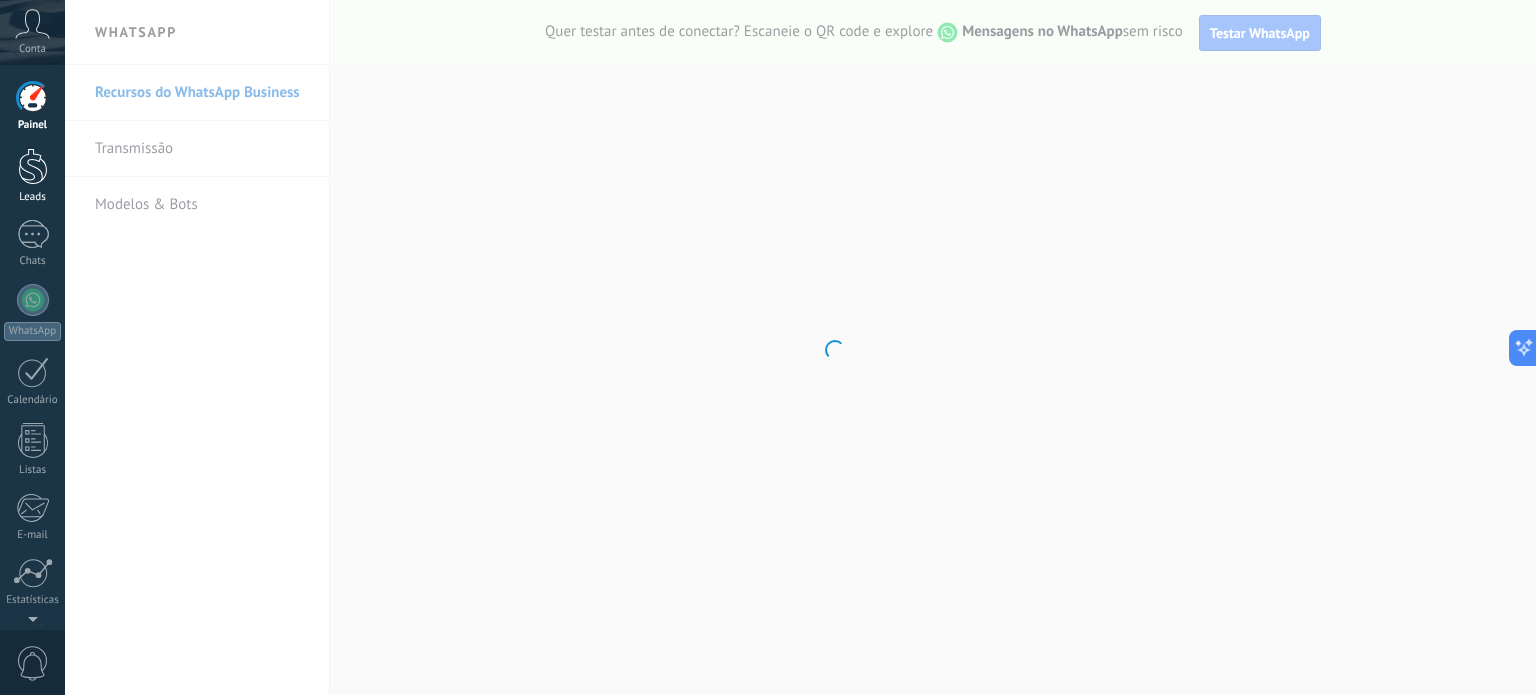 click at bounding box center (33, 166) 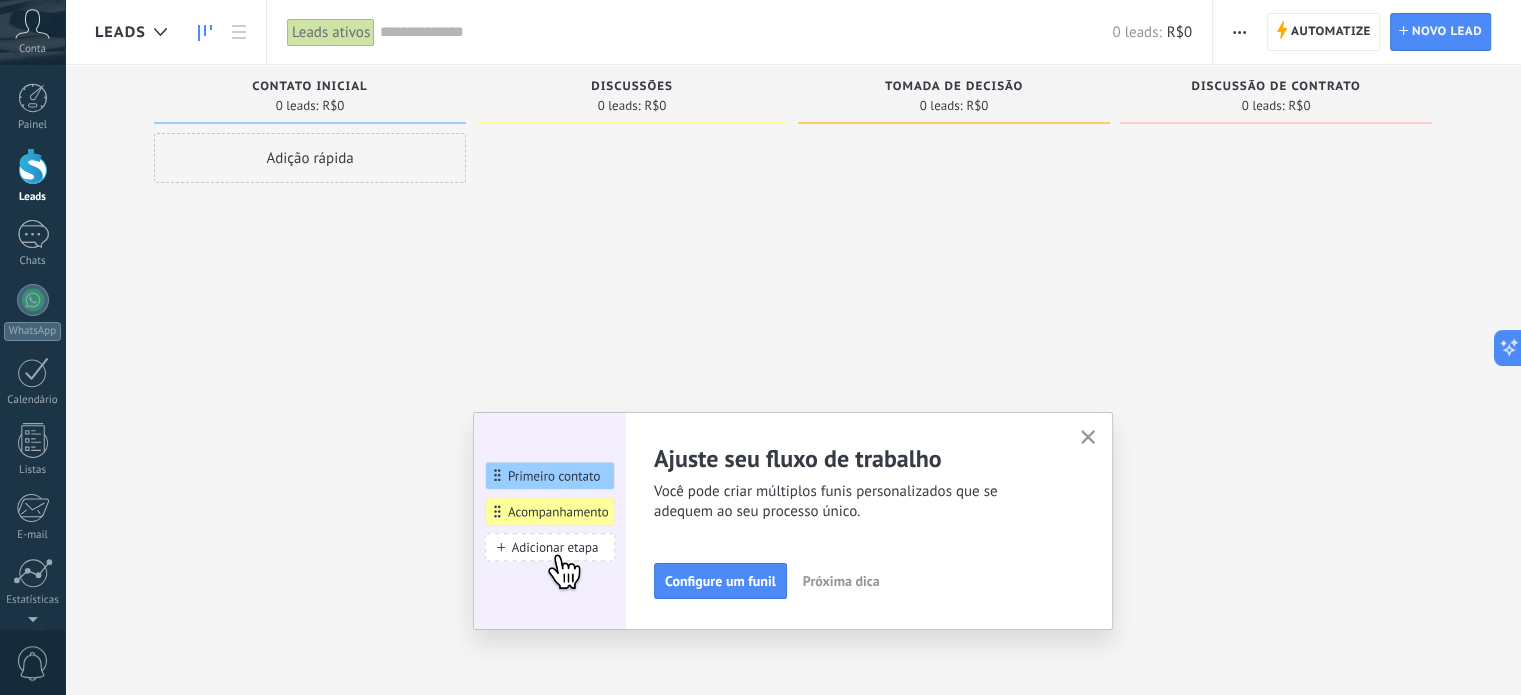 drag, startPoint x: 612, startPoint y: 255, endPoint x: 1074, endPoint y: 263, distance: 462.06924 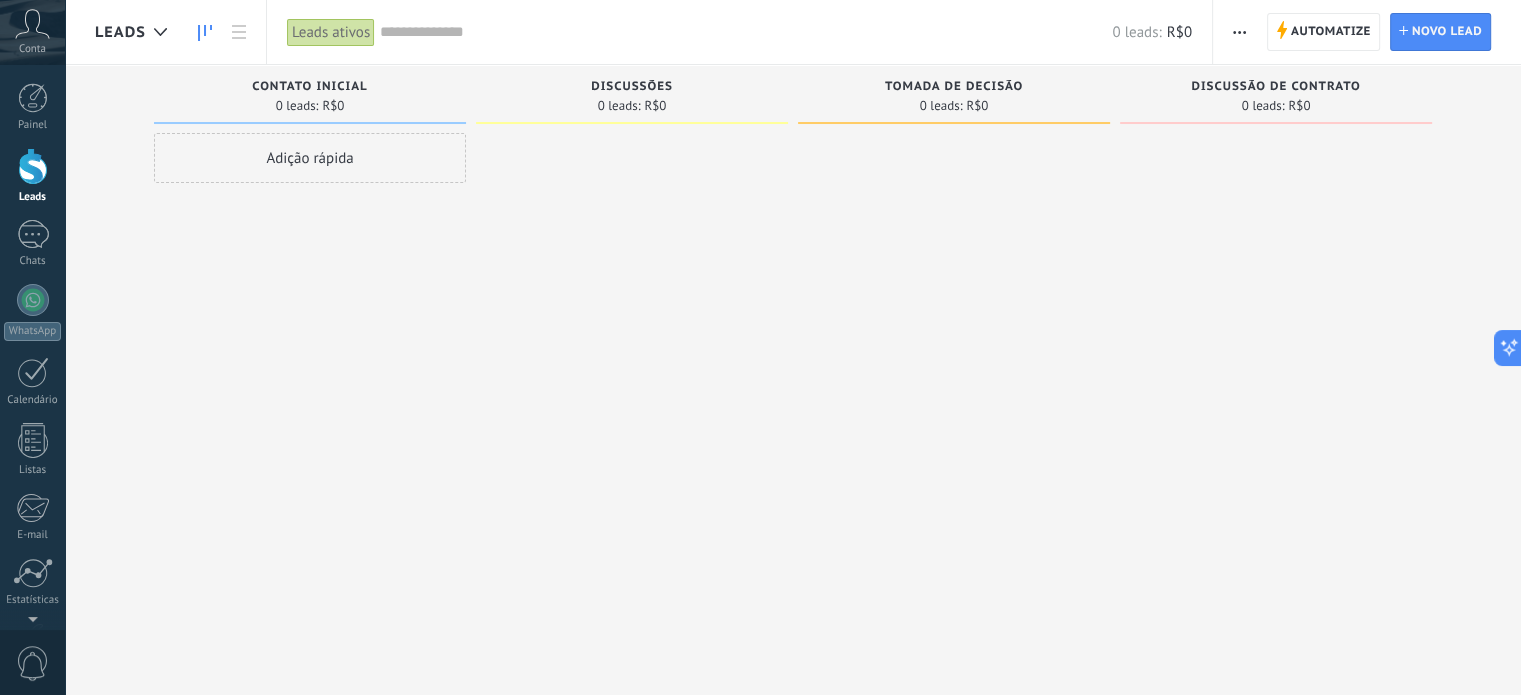 drag, startPoint x: 660, startPoint y: 311, endPoint x: 876, endPoint y: 297, distance: 216.45323 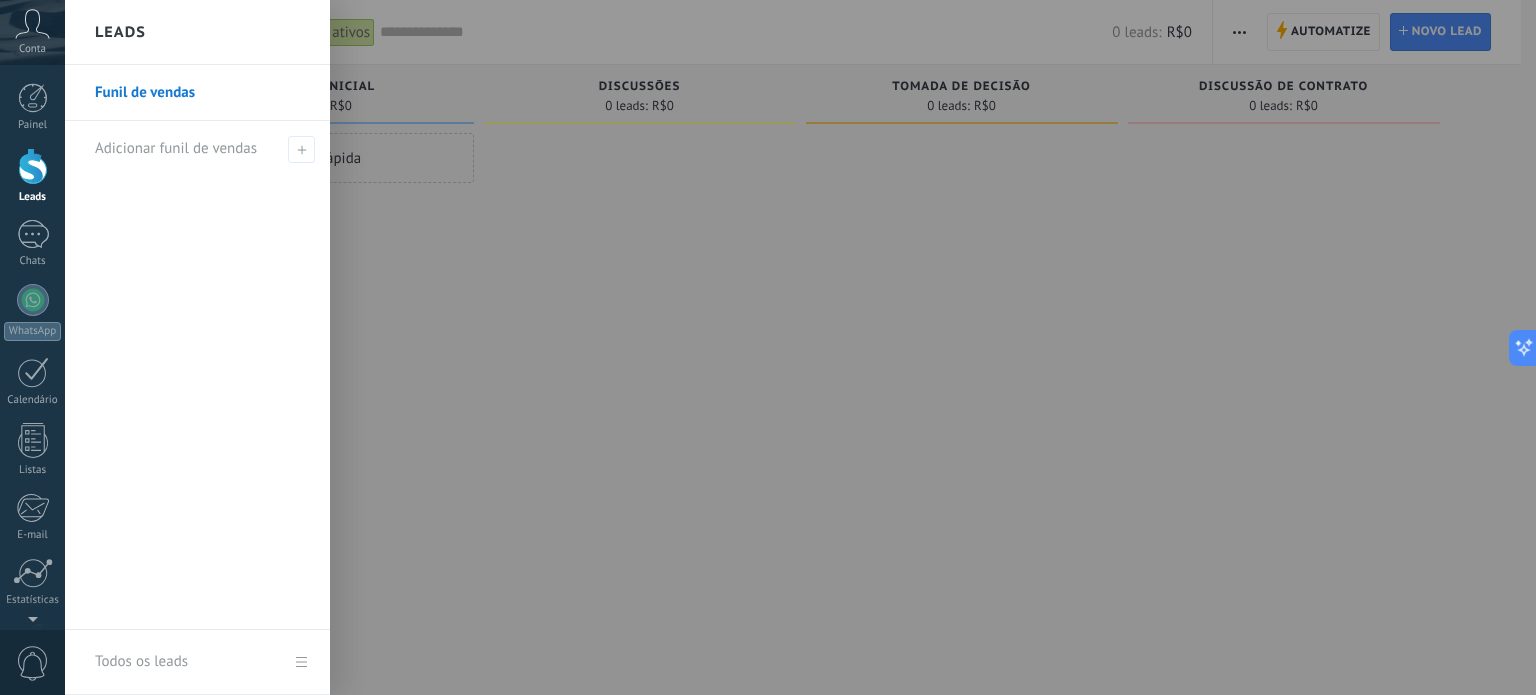 click at bounding box center [833, 347] 